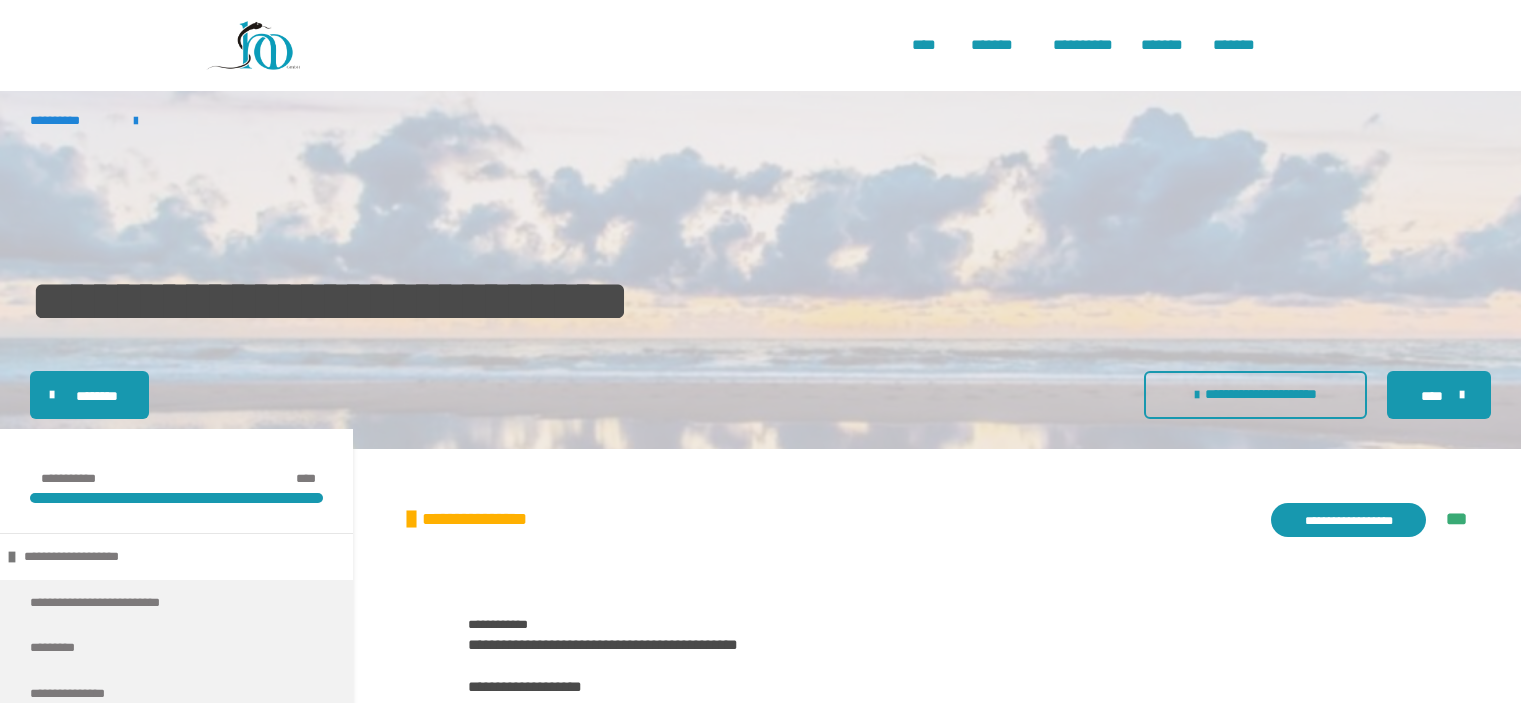 scroll, scrollTop: 0, scrollLeft: 0, axis: both 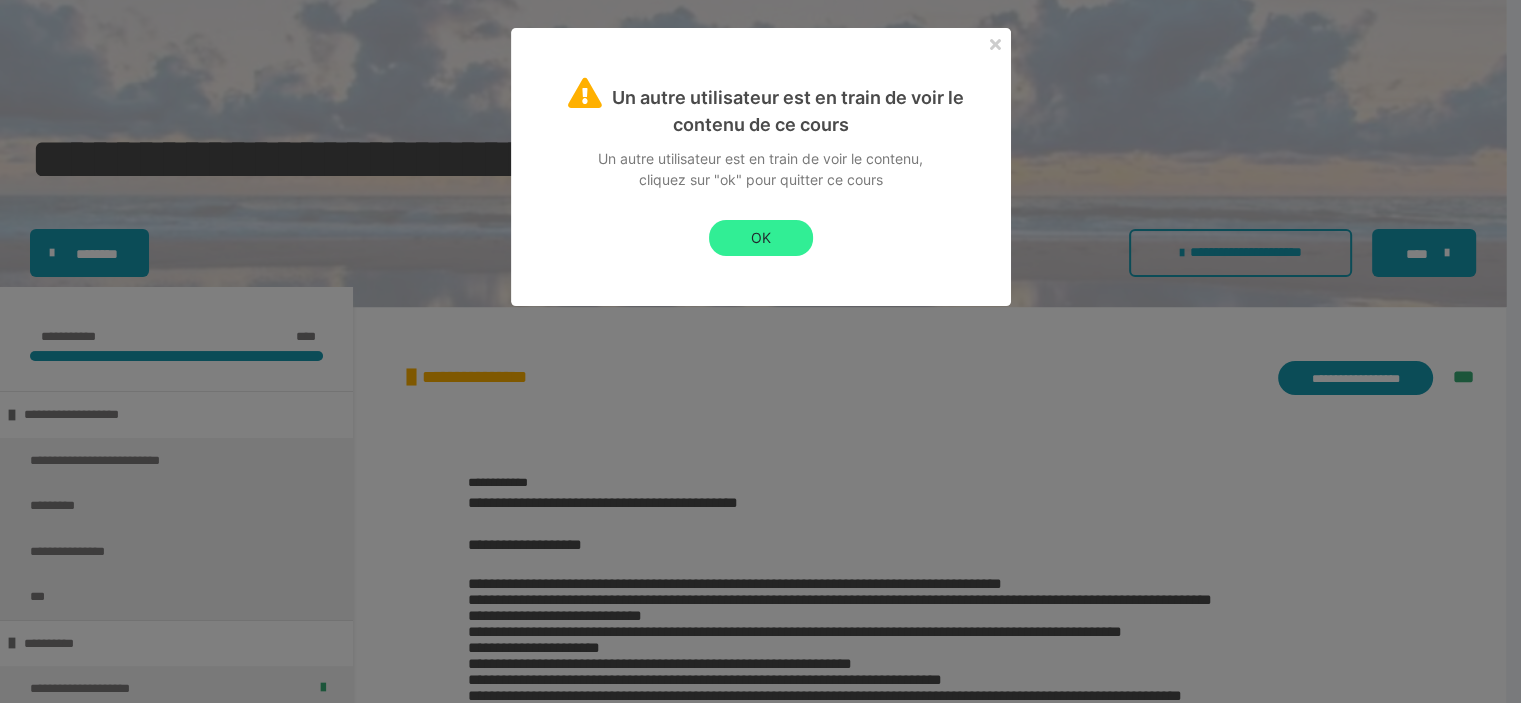 click on "OK" at bounding box center [761, 238] 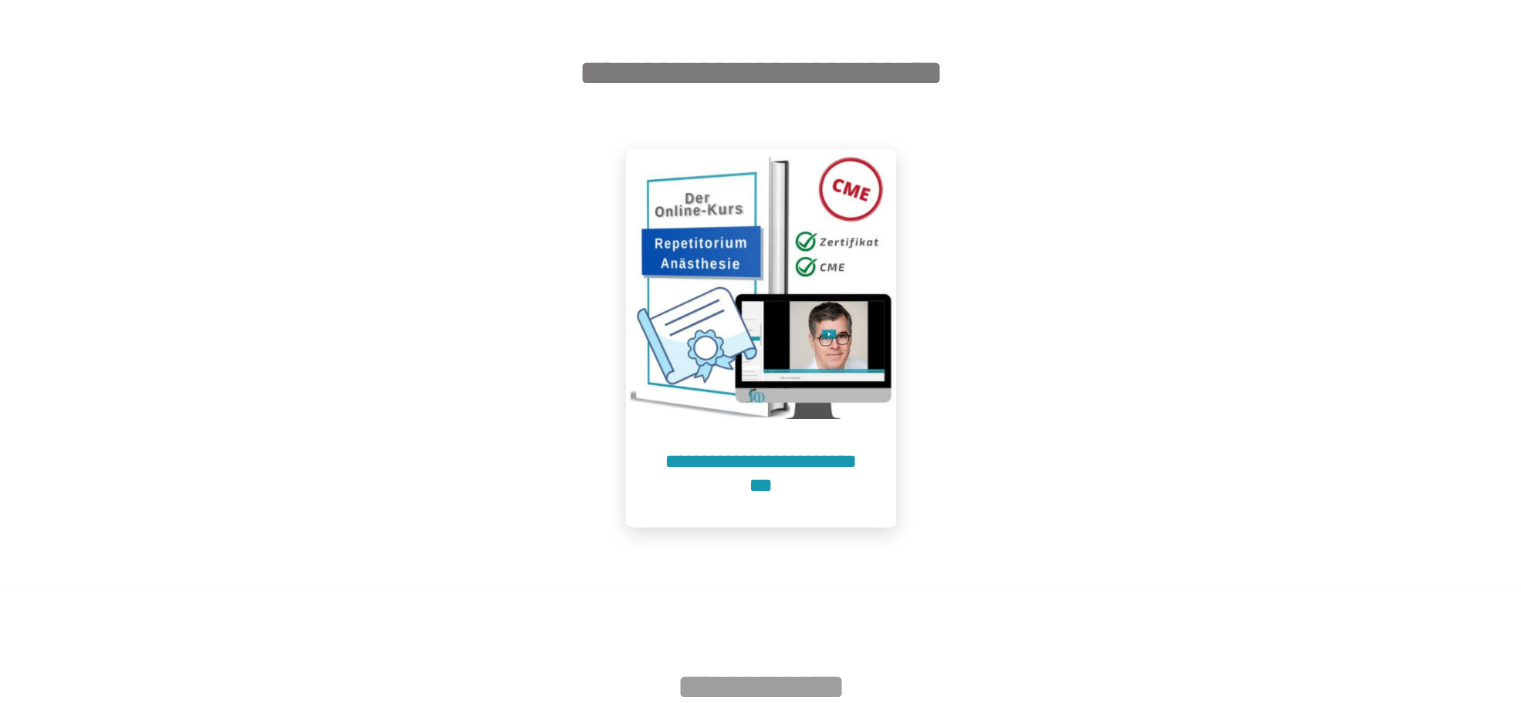 scroll, scrollTop: 664, scrollLeft: 0, axis: vertical 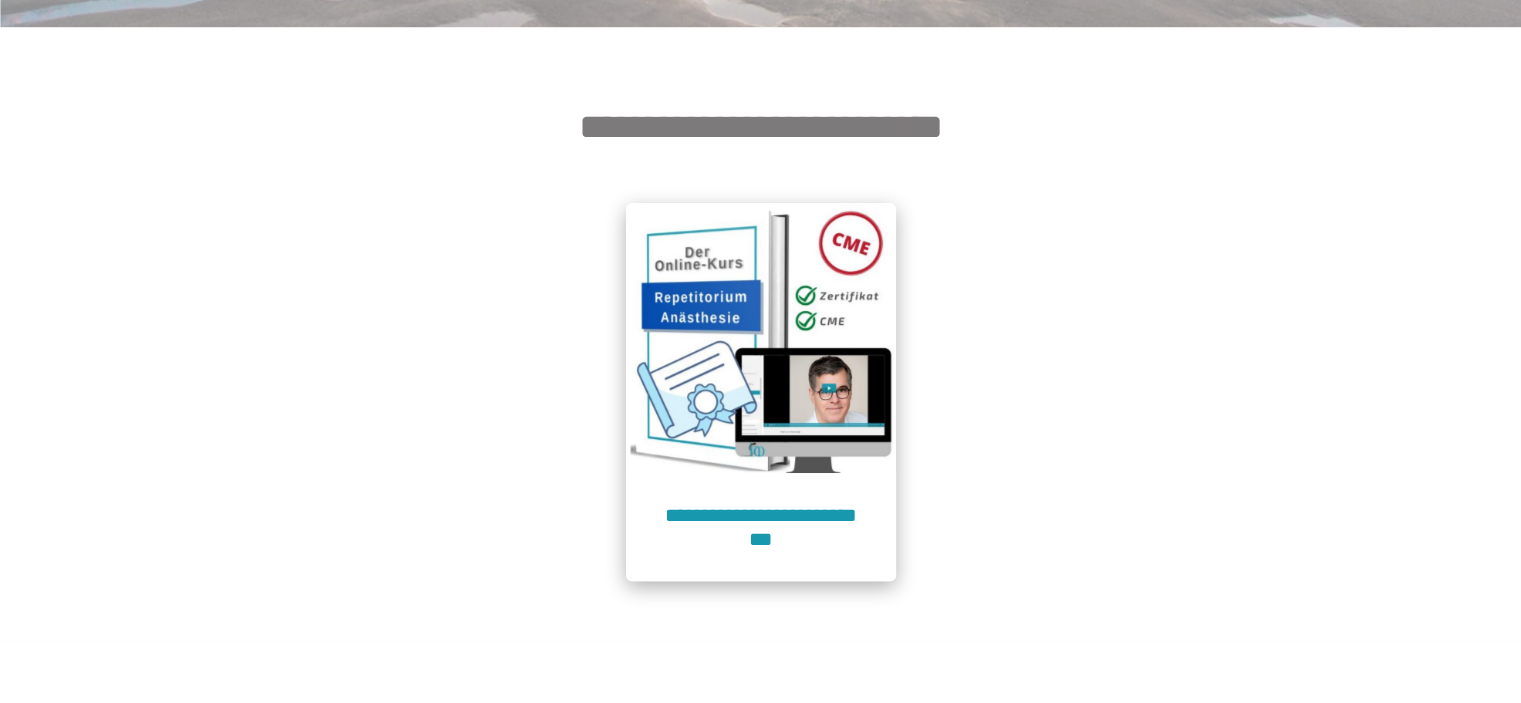 click at bounding box center (761, 338) 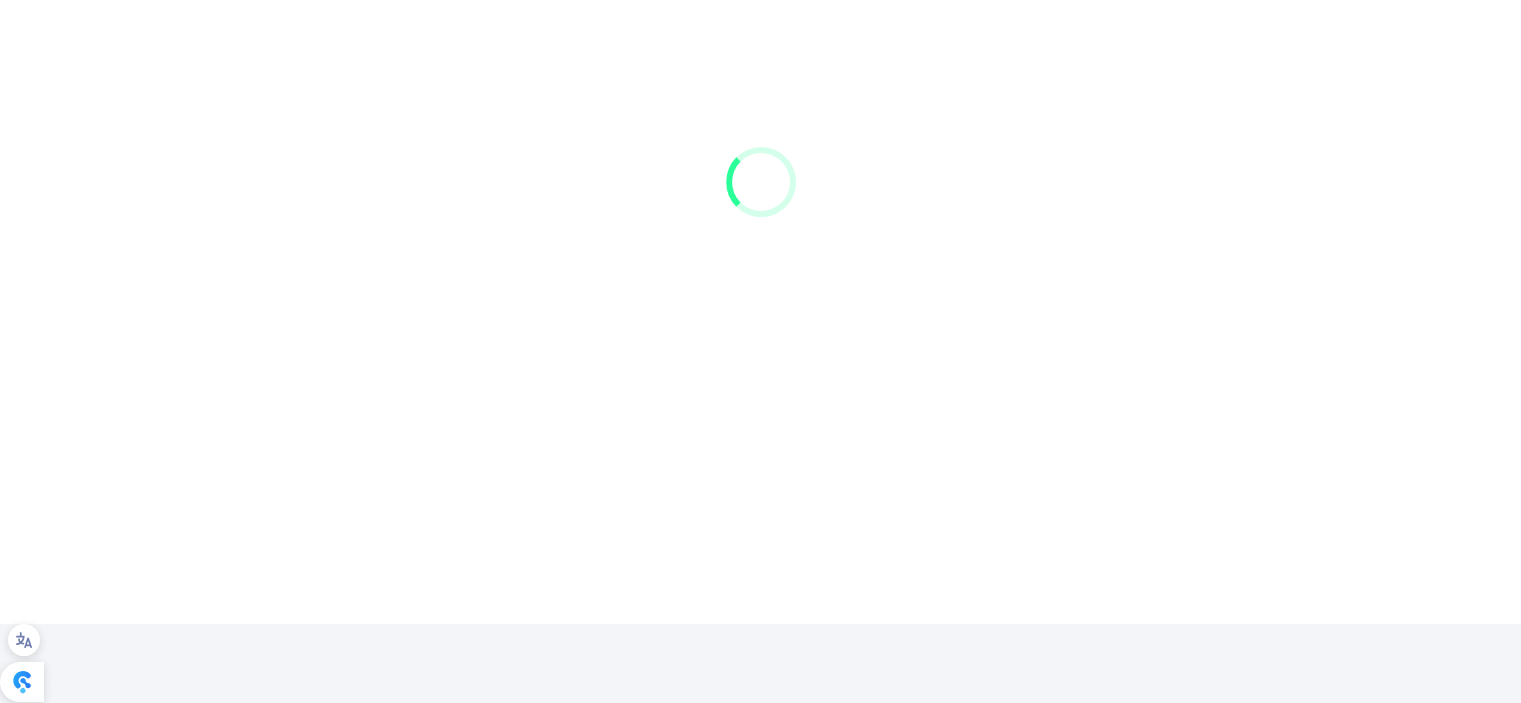 scroll, scrollTop: 91, scrollLeft: 0, axis: vertical 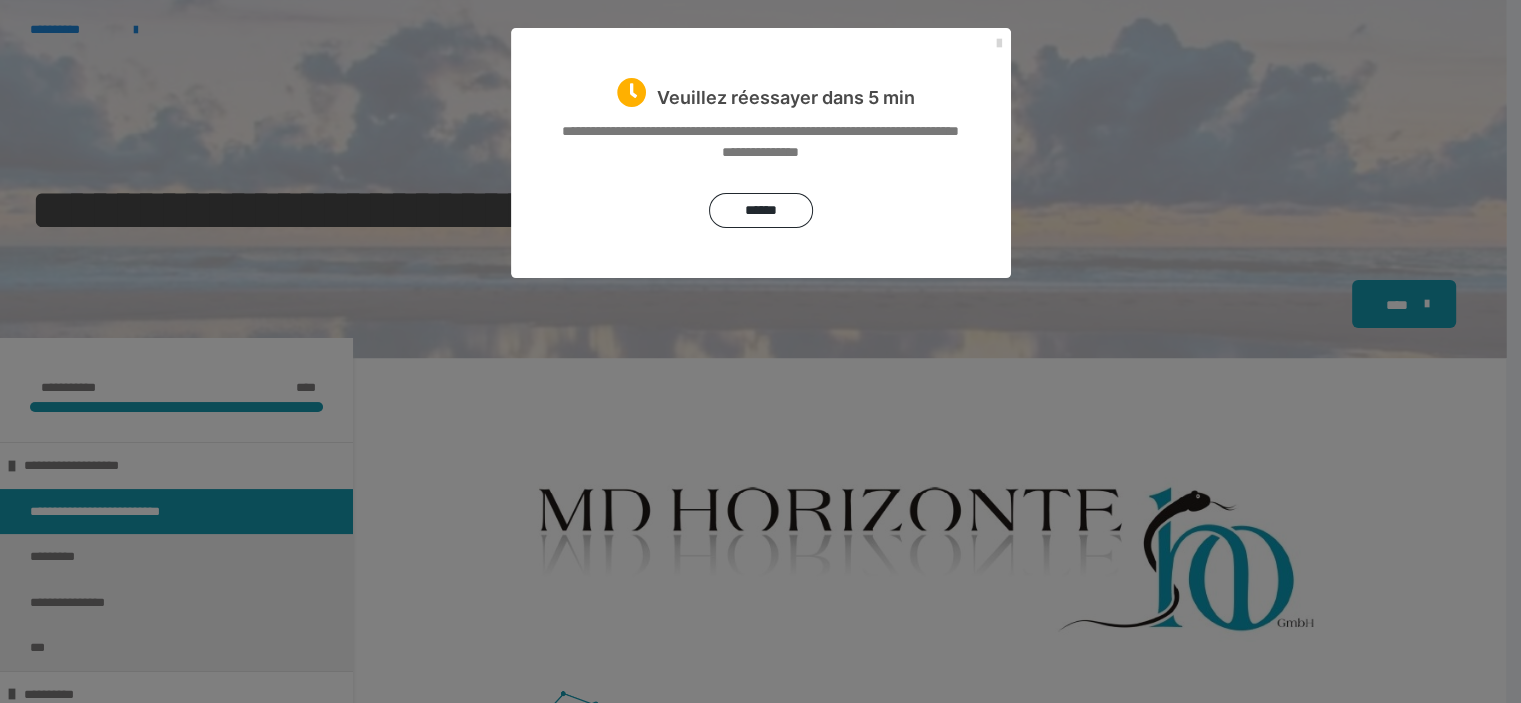 click at bounding box center (999, 44) 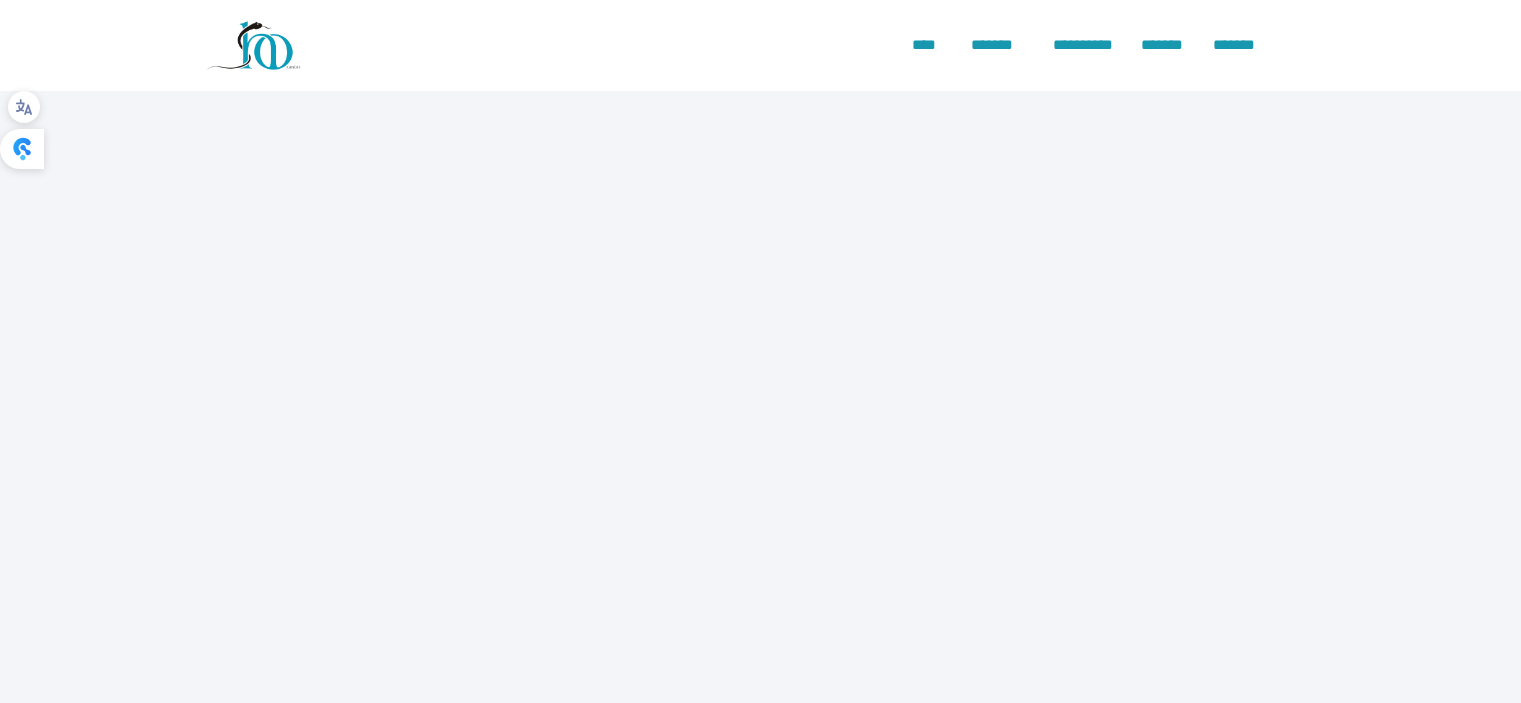 scroll, scrollTop: 0, scrollLeft: 0, axis: both 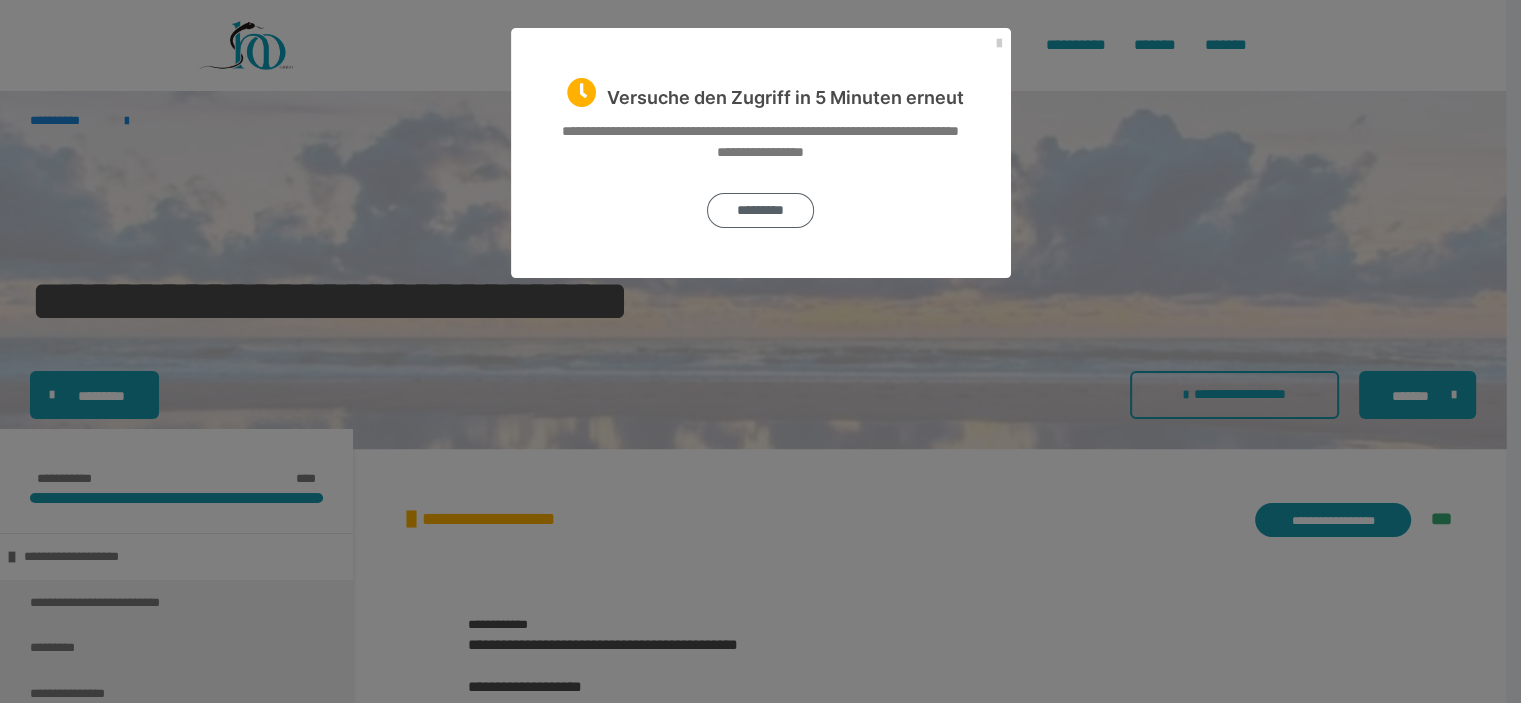 click on "*********" at bounding box center (760, 210) 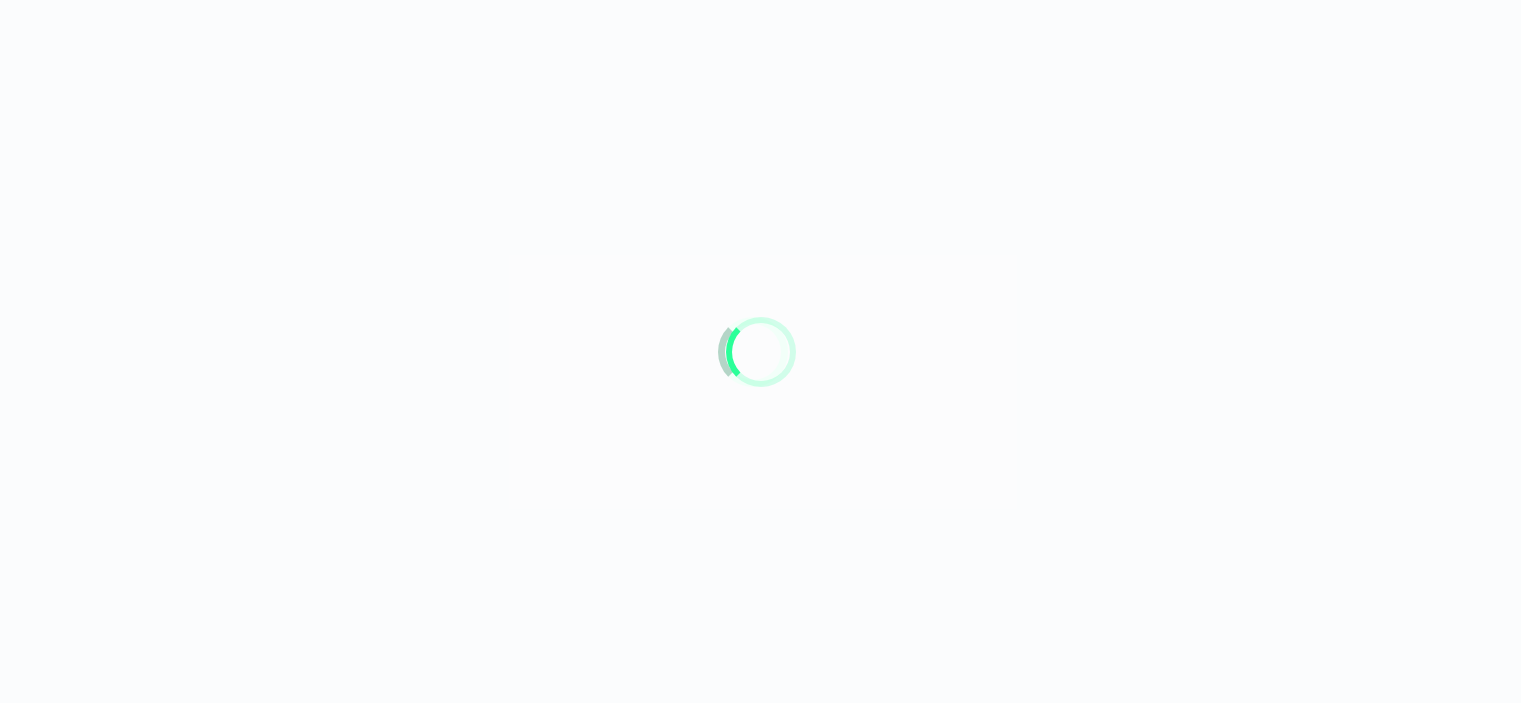 scroll, scrollTop: 794, scrollLeft: 0, axis: vertical 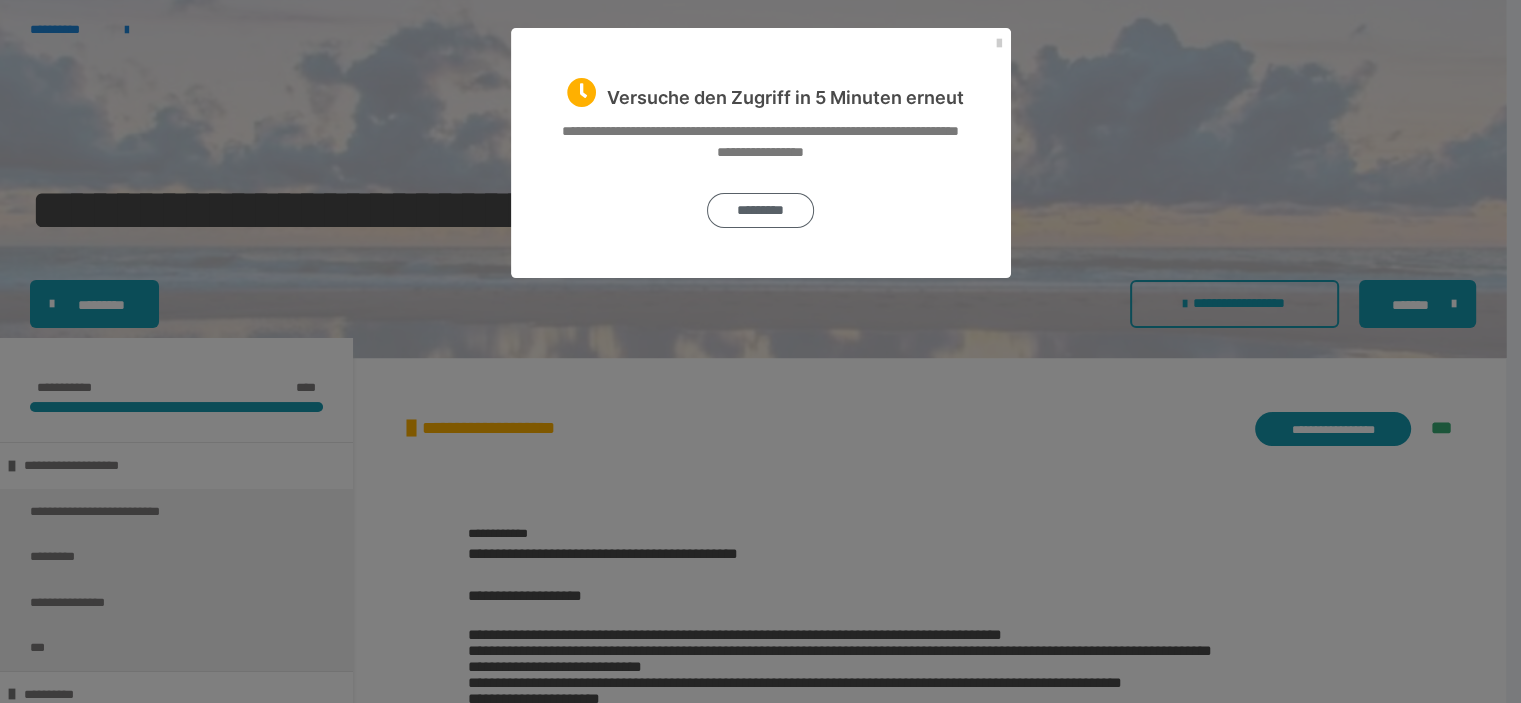 click on "*********" at bounding box center [760, 210] 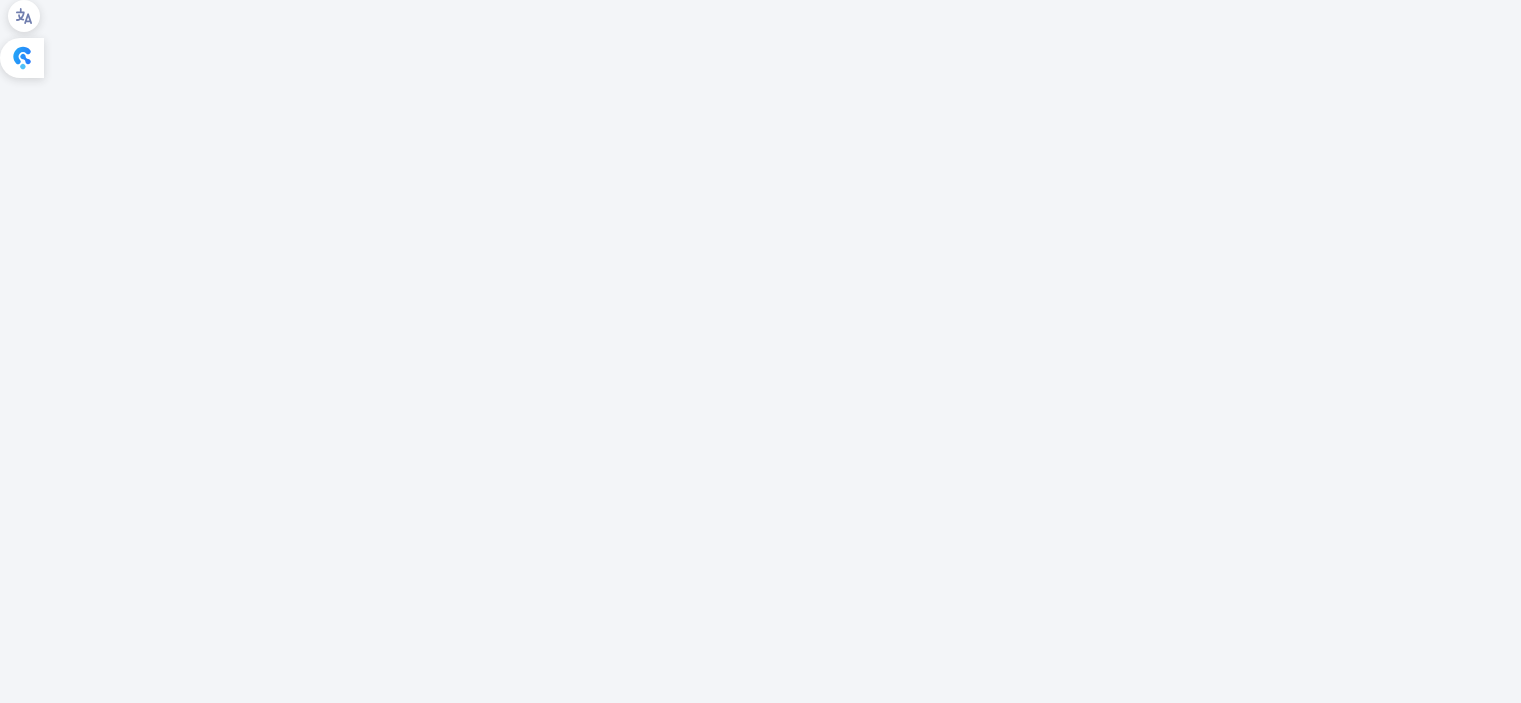 scroll, scrollTop: 0, scrollLeft: 0, axis: both 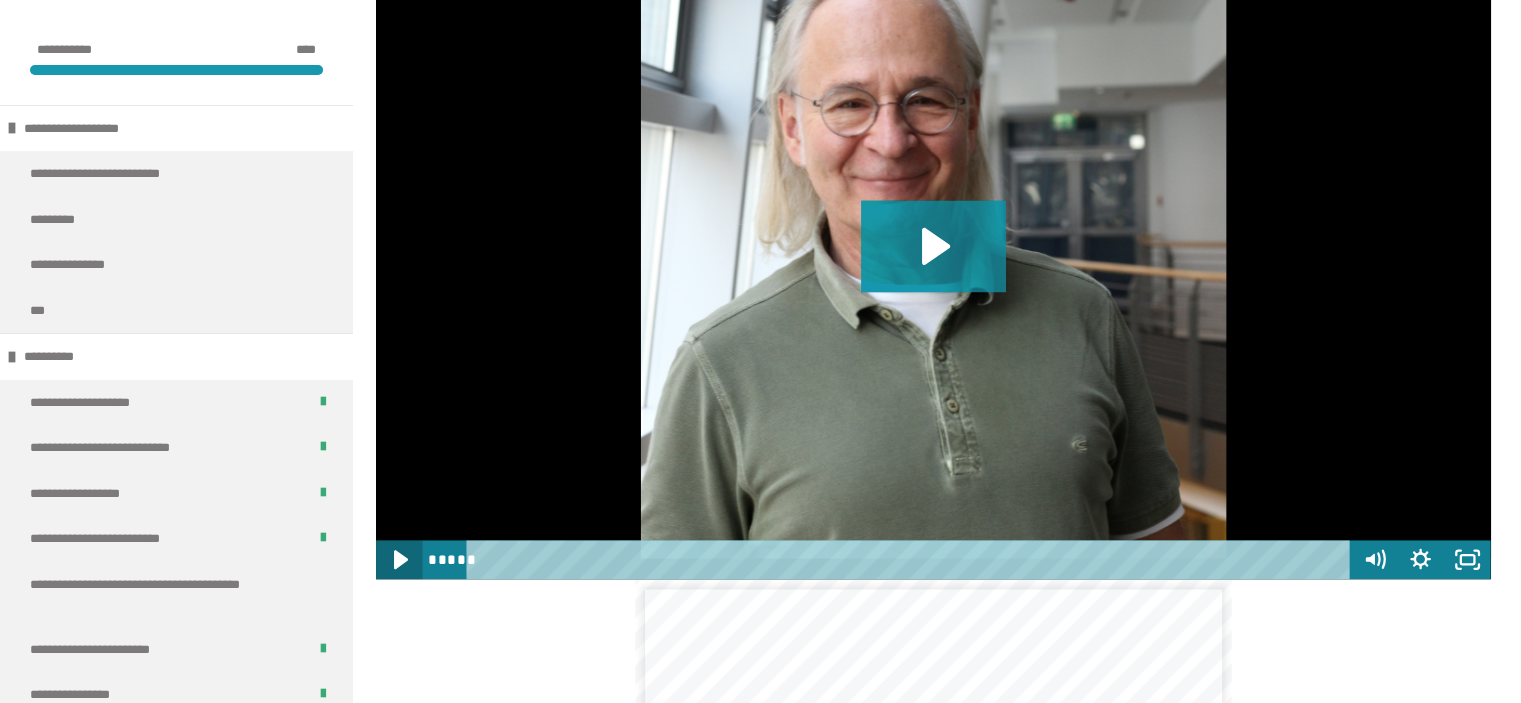 click 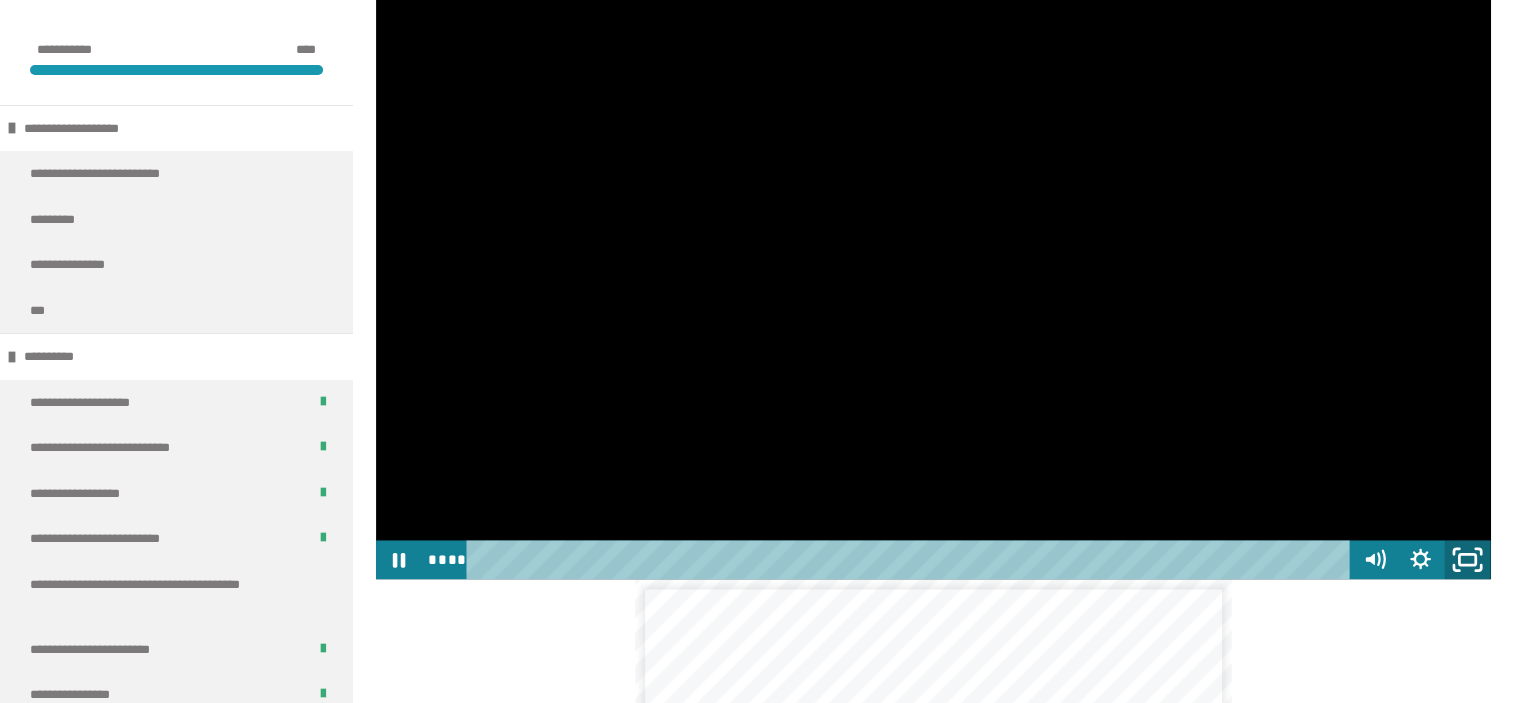 click 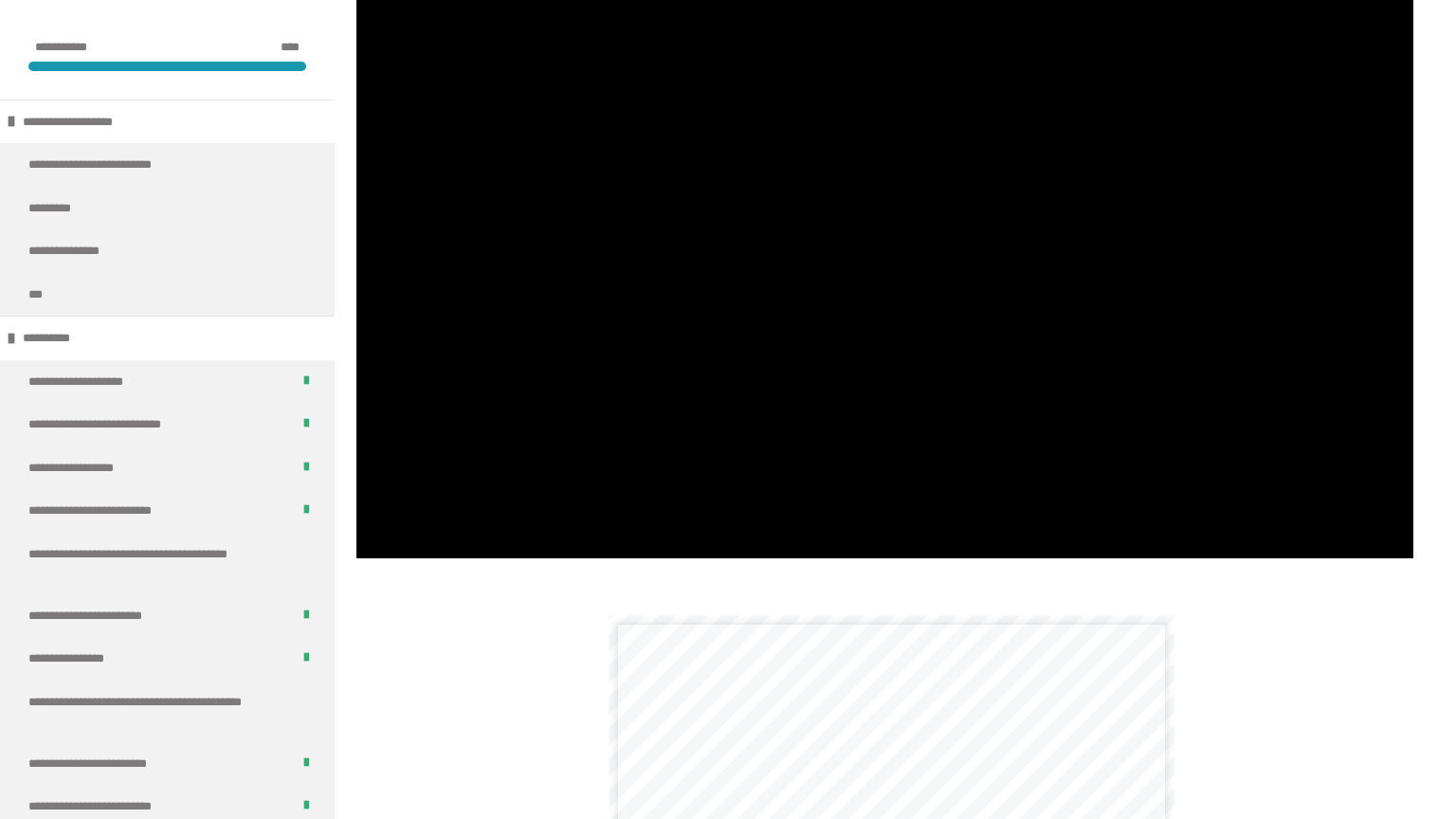 type 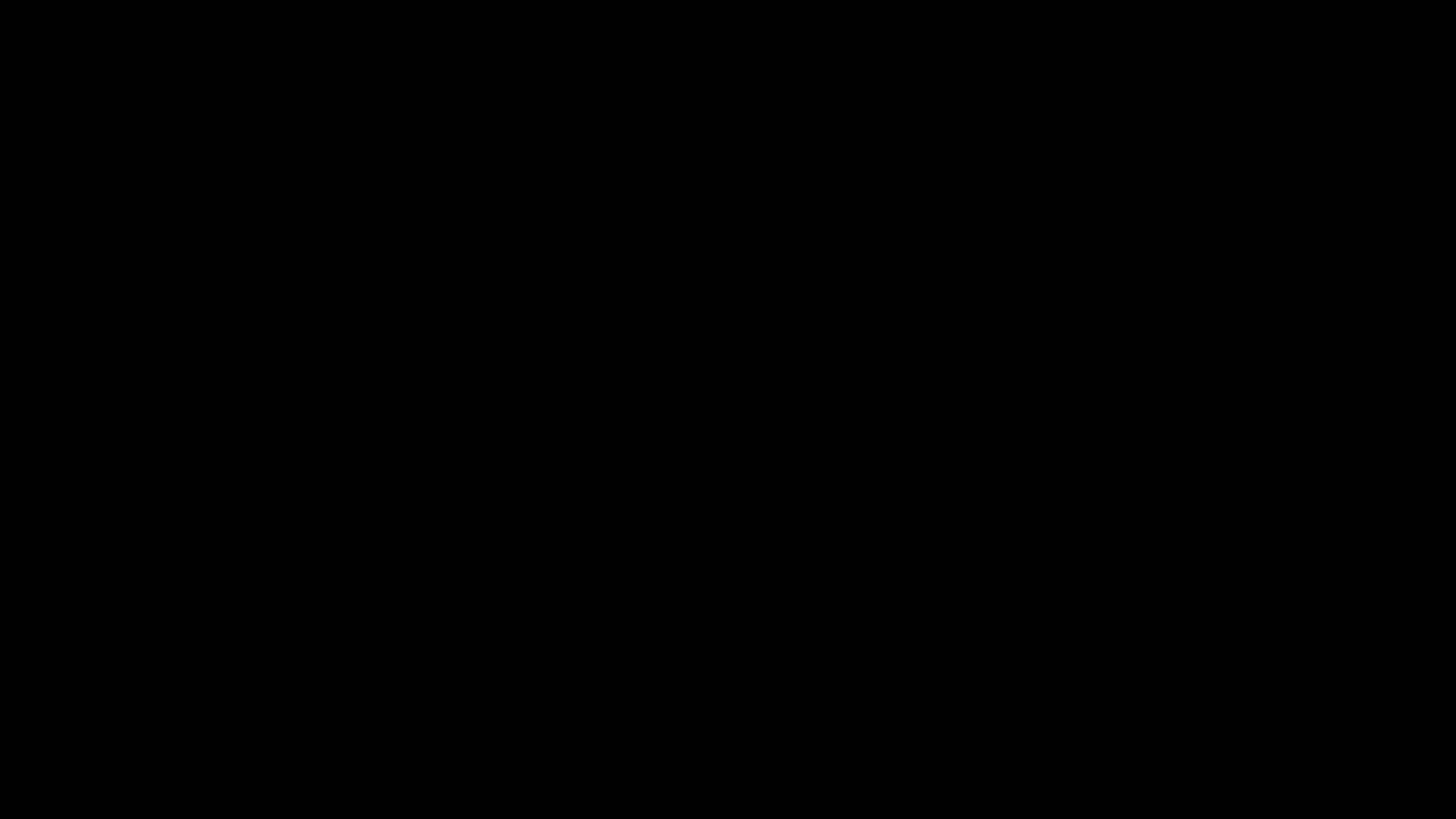 click at bounding box center [728, 410] 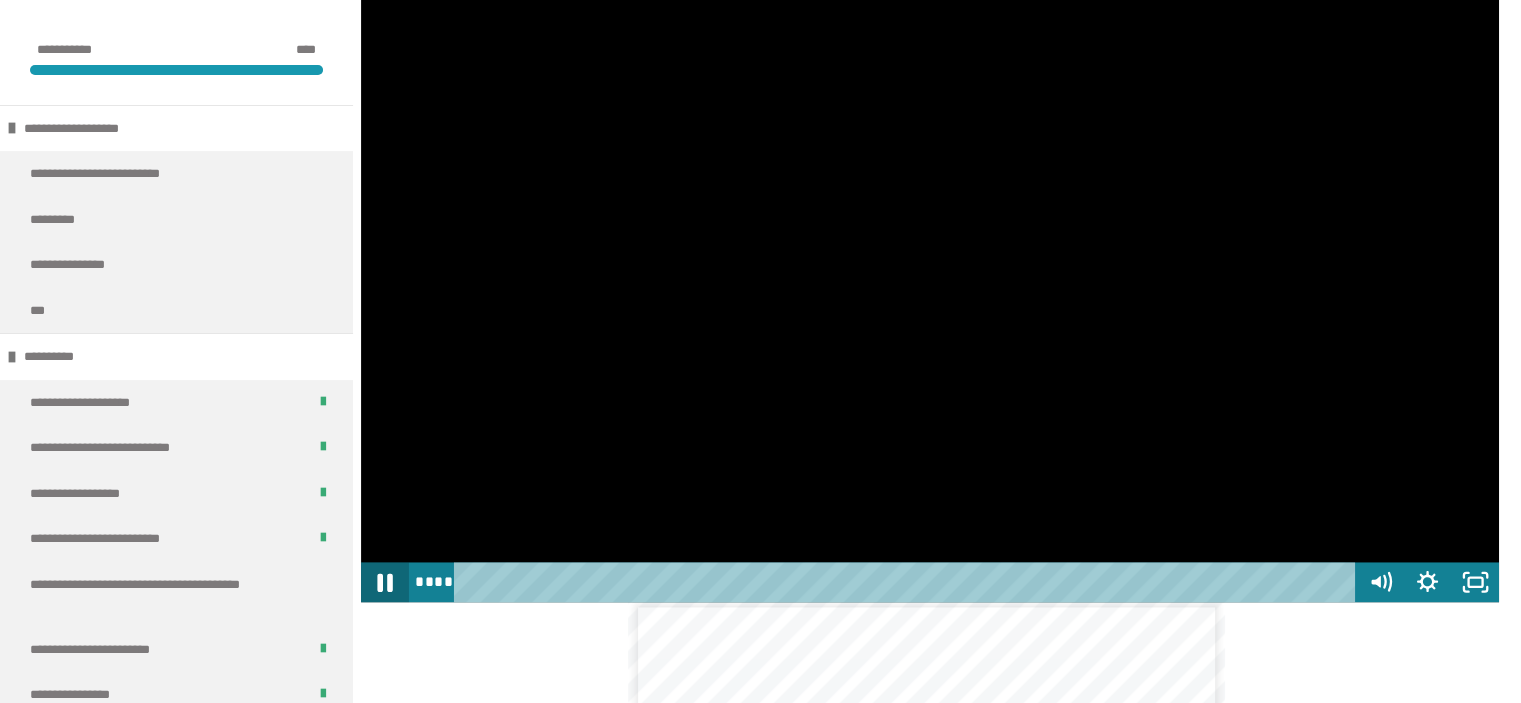 click 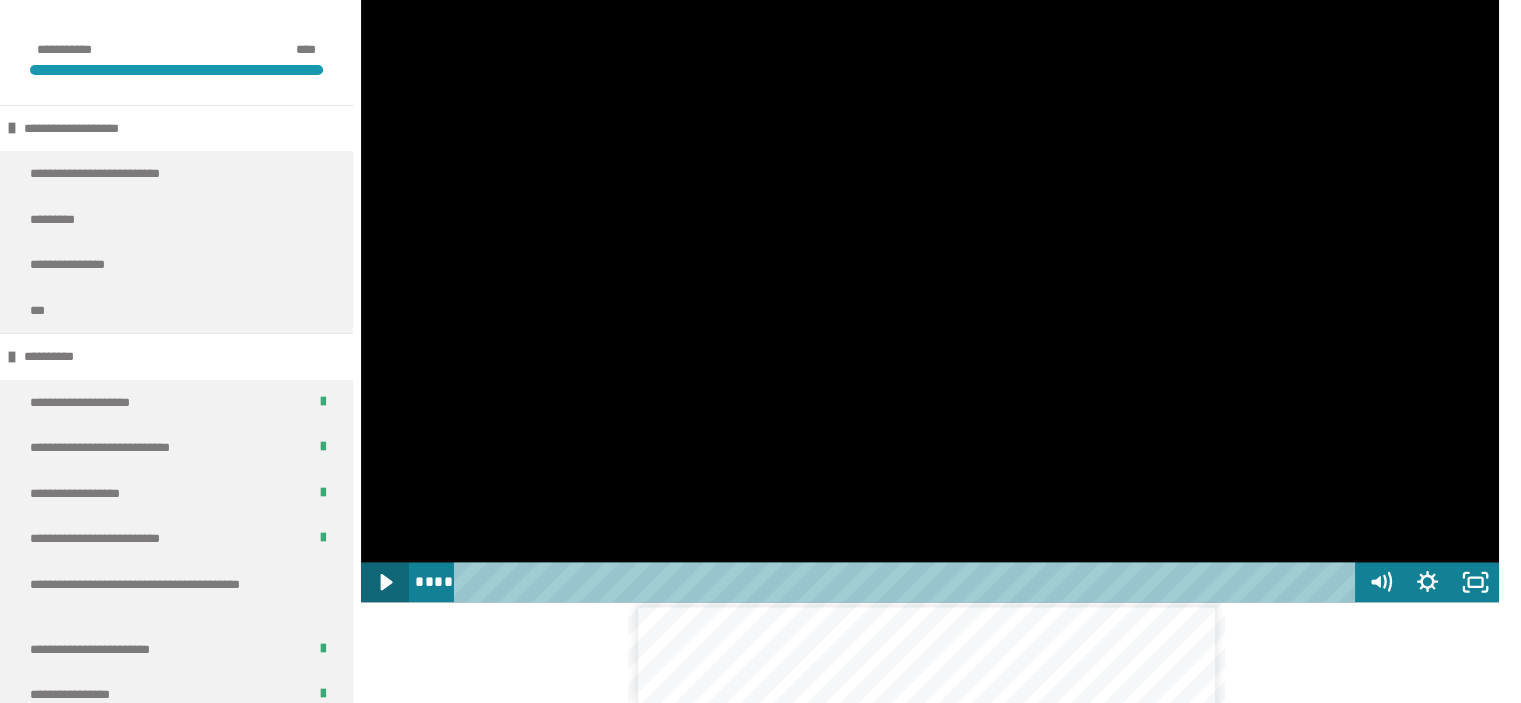 click 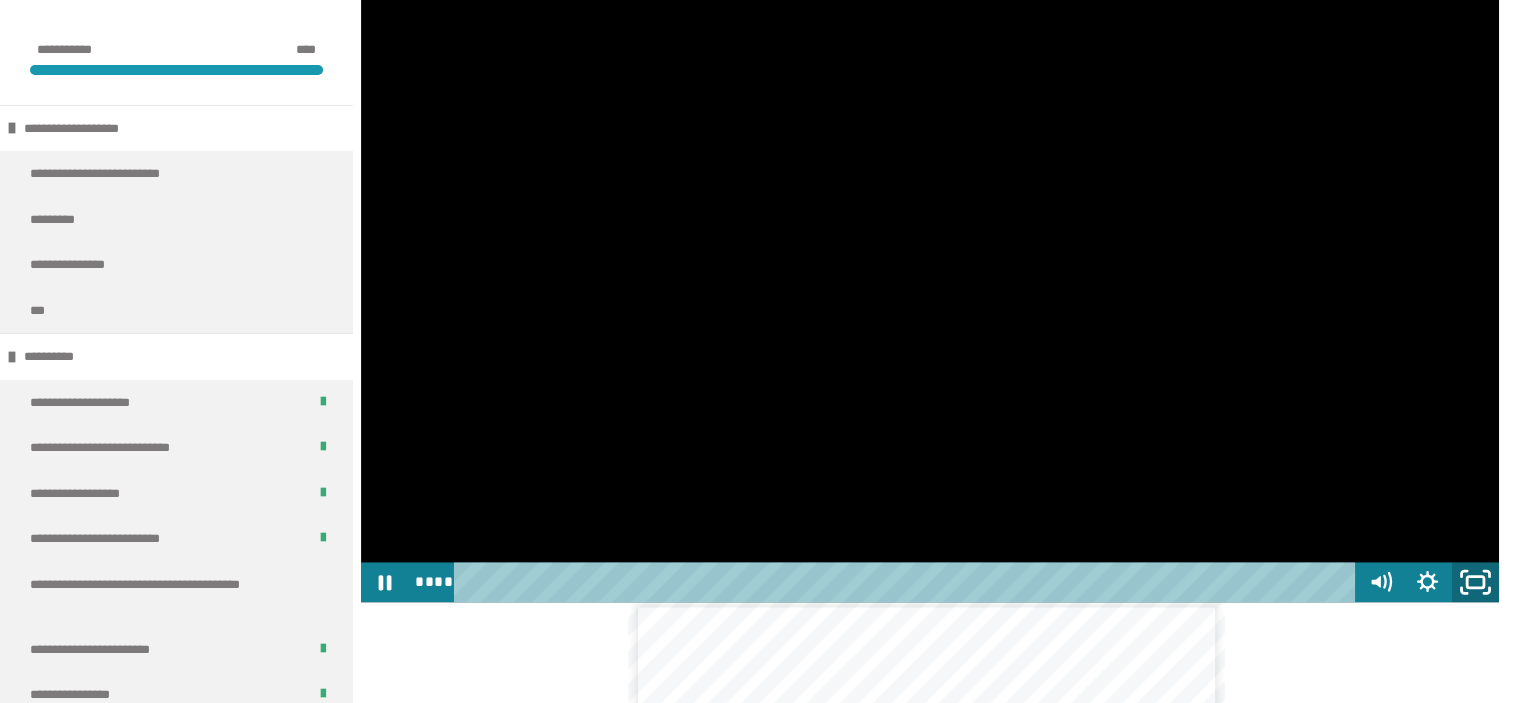 click 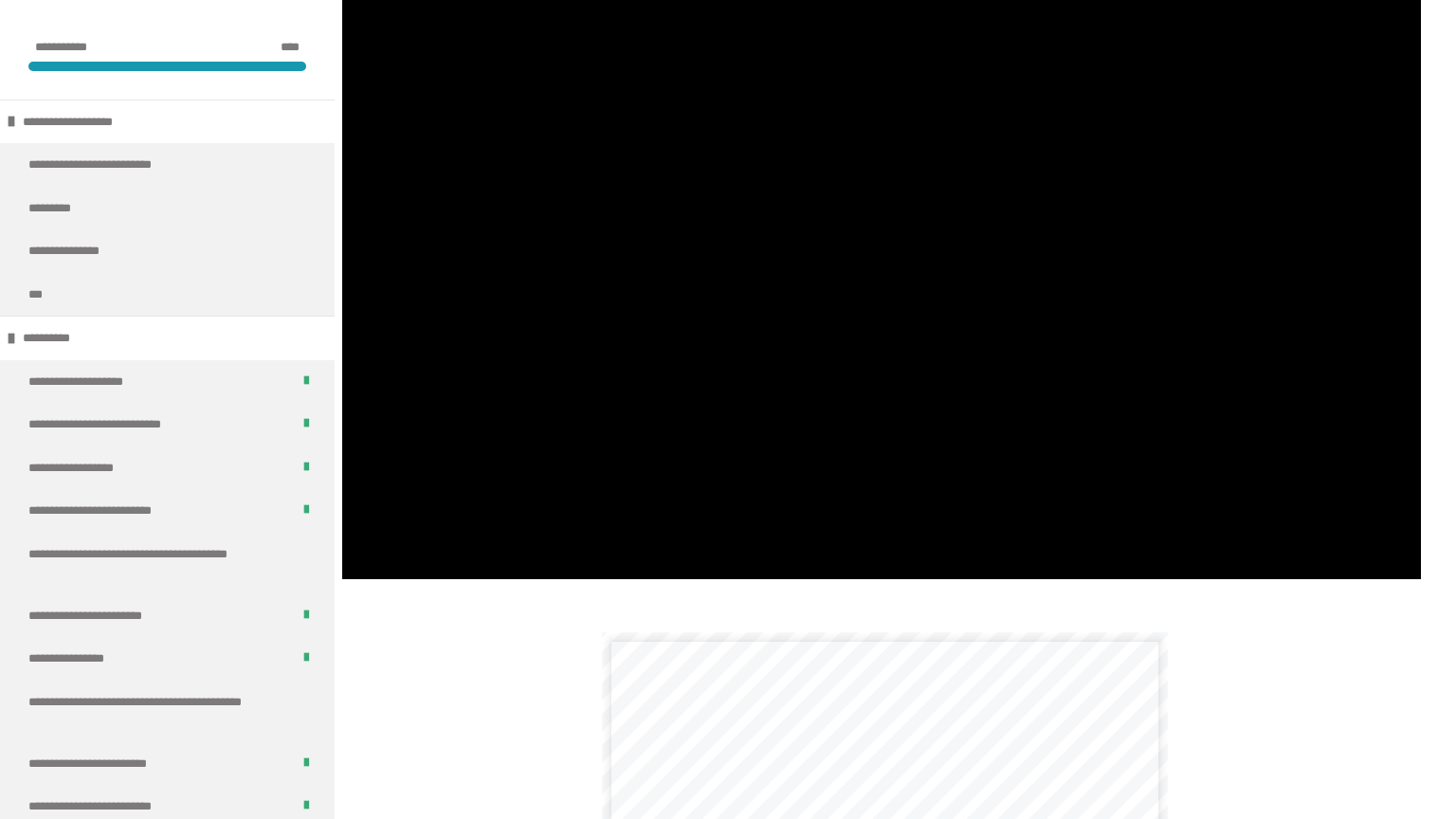 click at bounding box center [1396, 558] 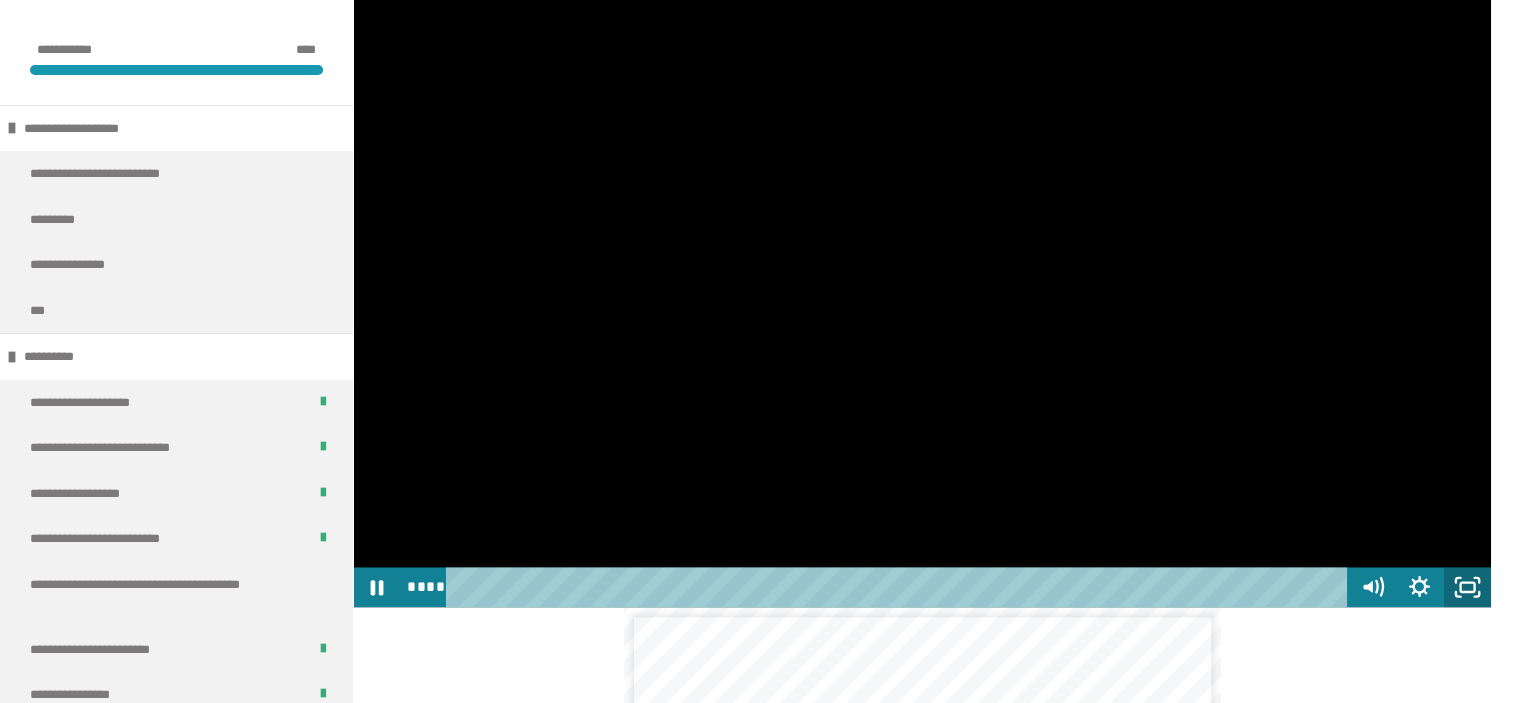 click 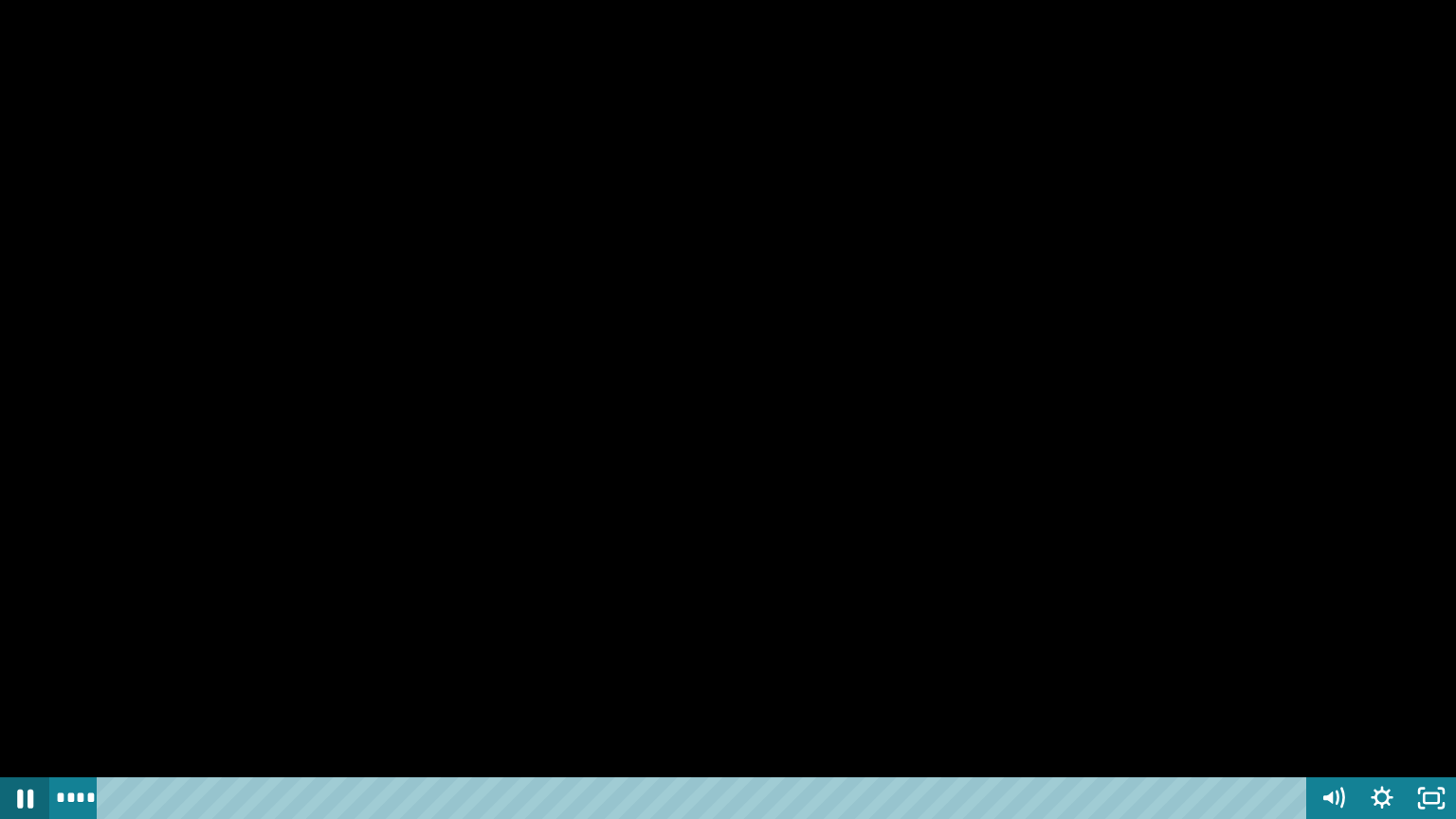 click 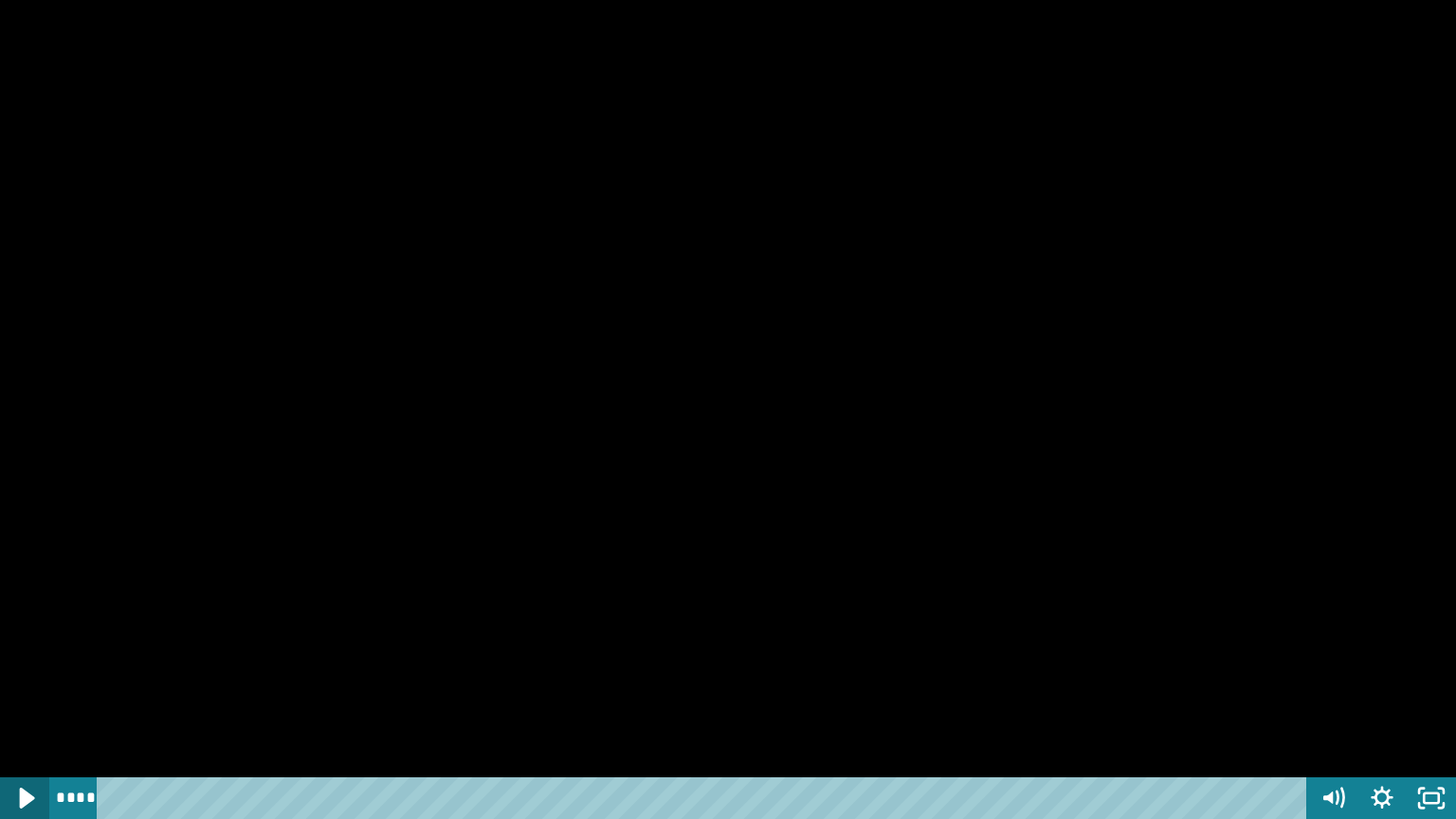 click 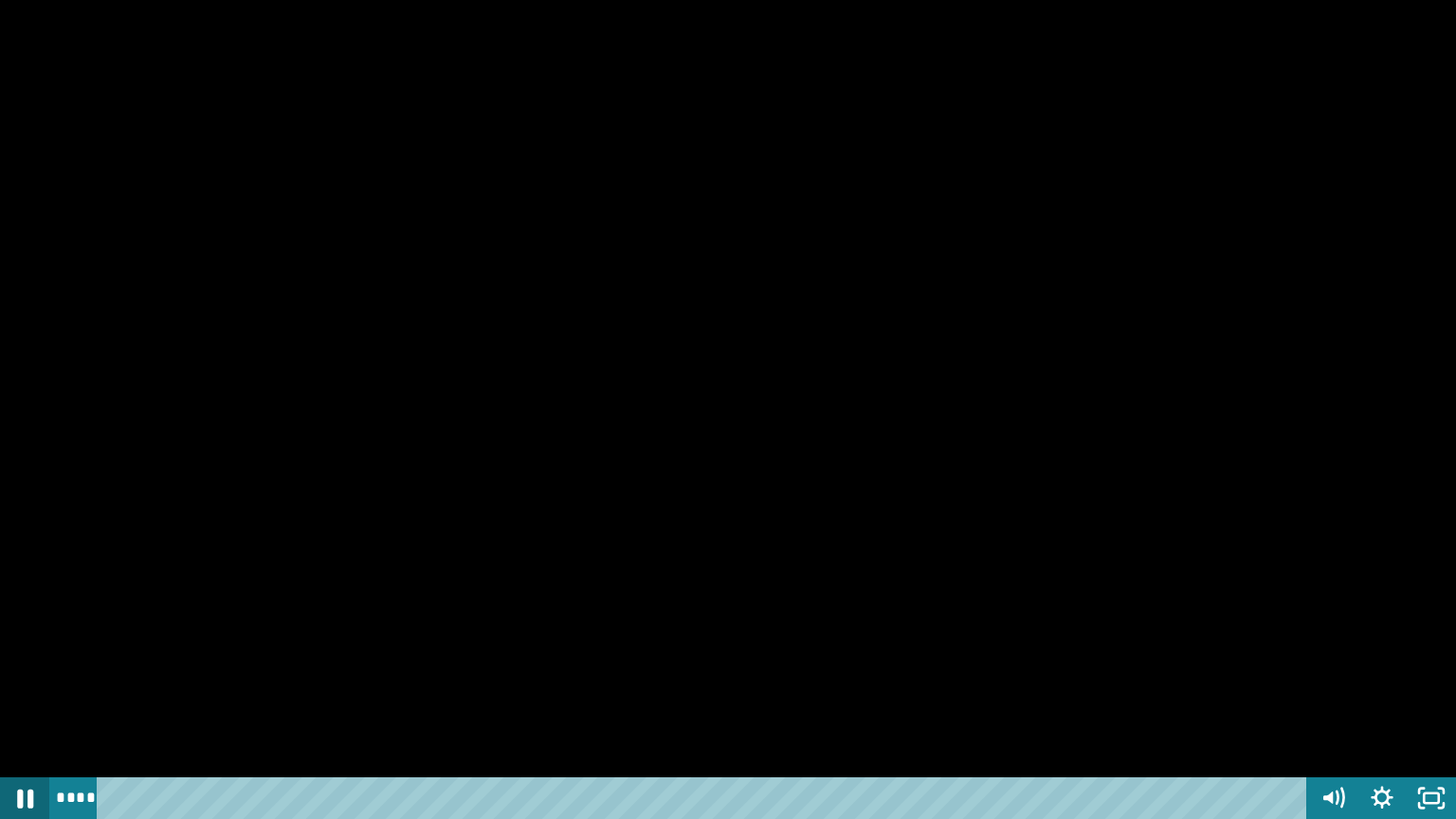 click 